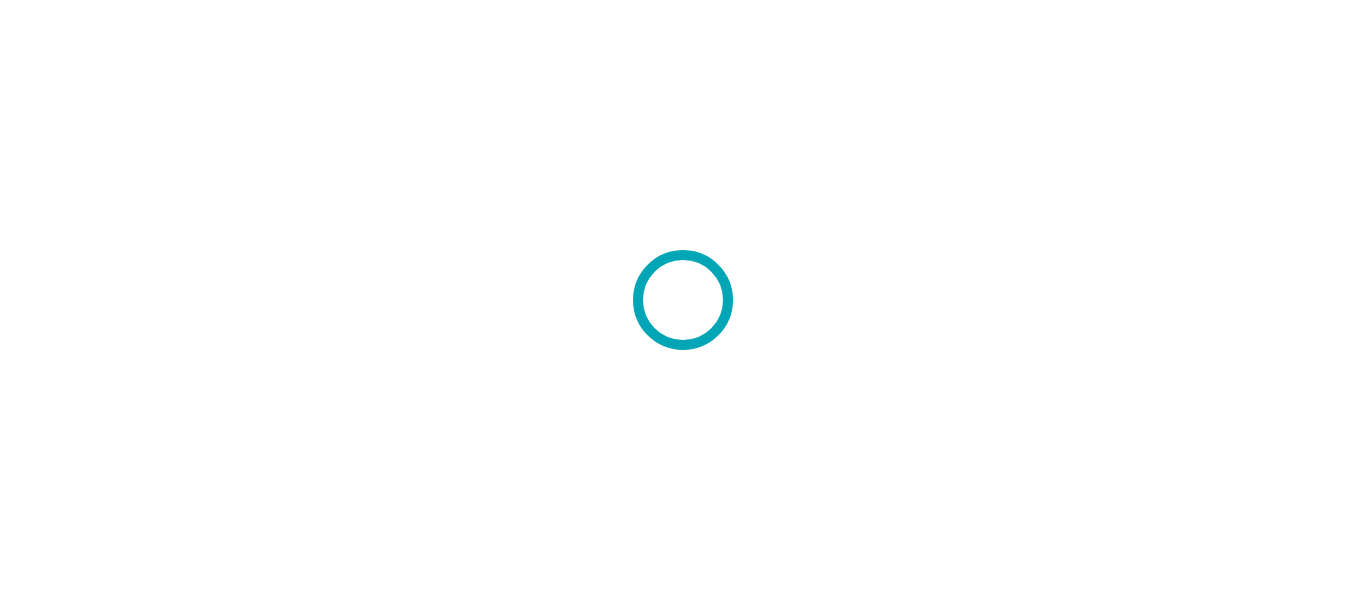 scroll, scrollTop: 0, scrollLeft: 0, axis: both 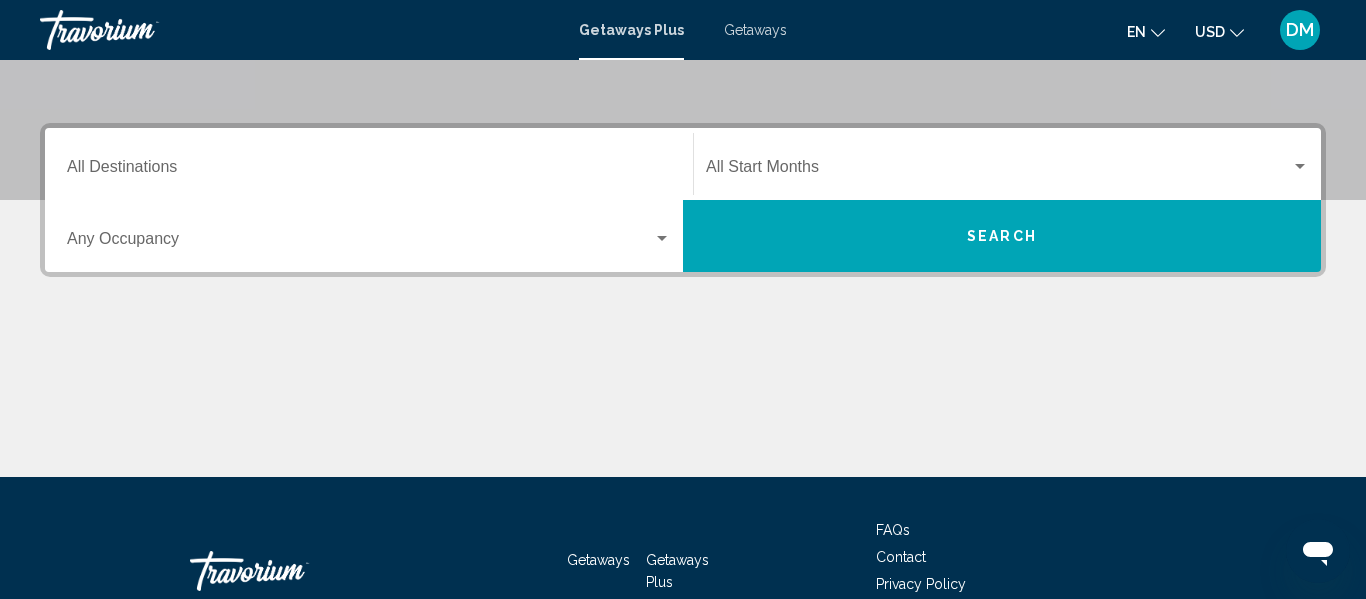 click on "DM" at bounding box center [1300, 30] 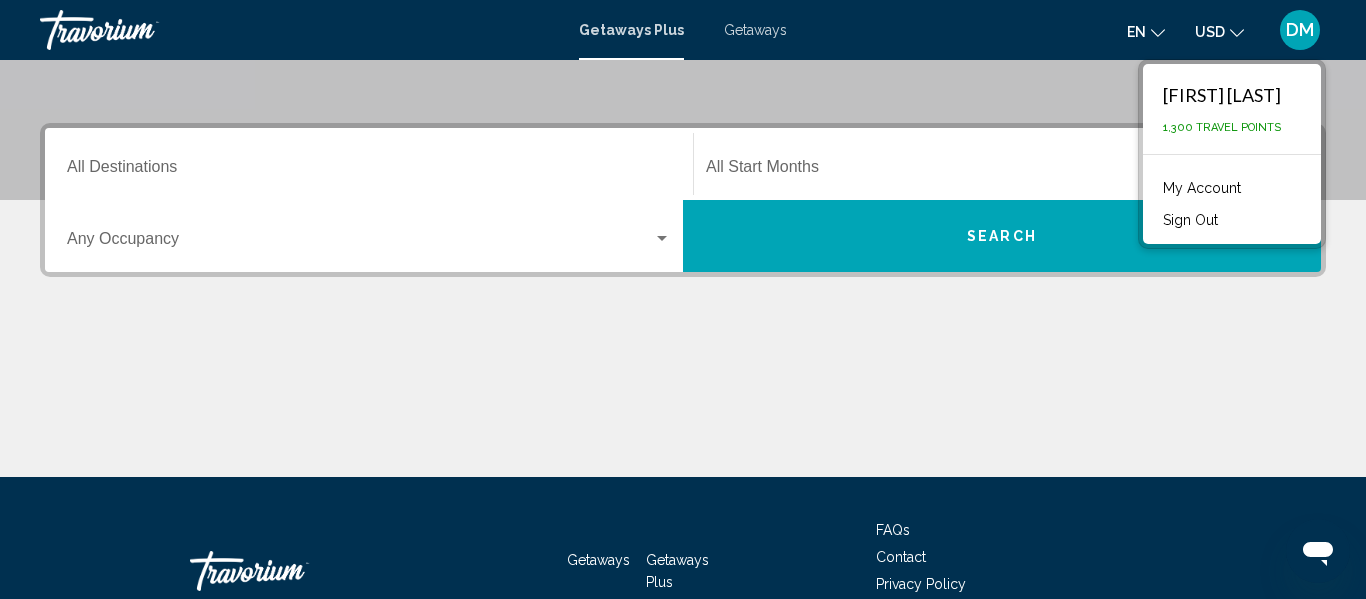 click on "My Account" at bounding box center [1202, 188] 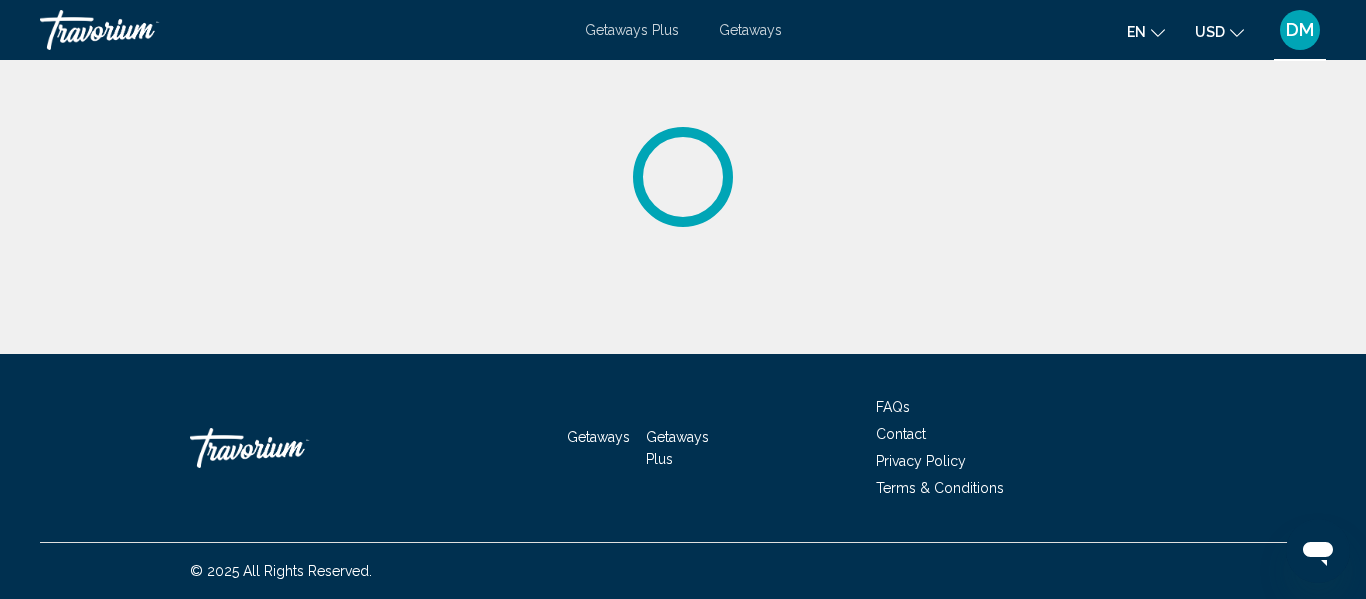 scroll, scrollTop: 0, scrollLeft: 0, axis: both 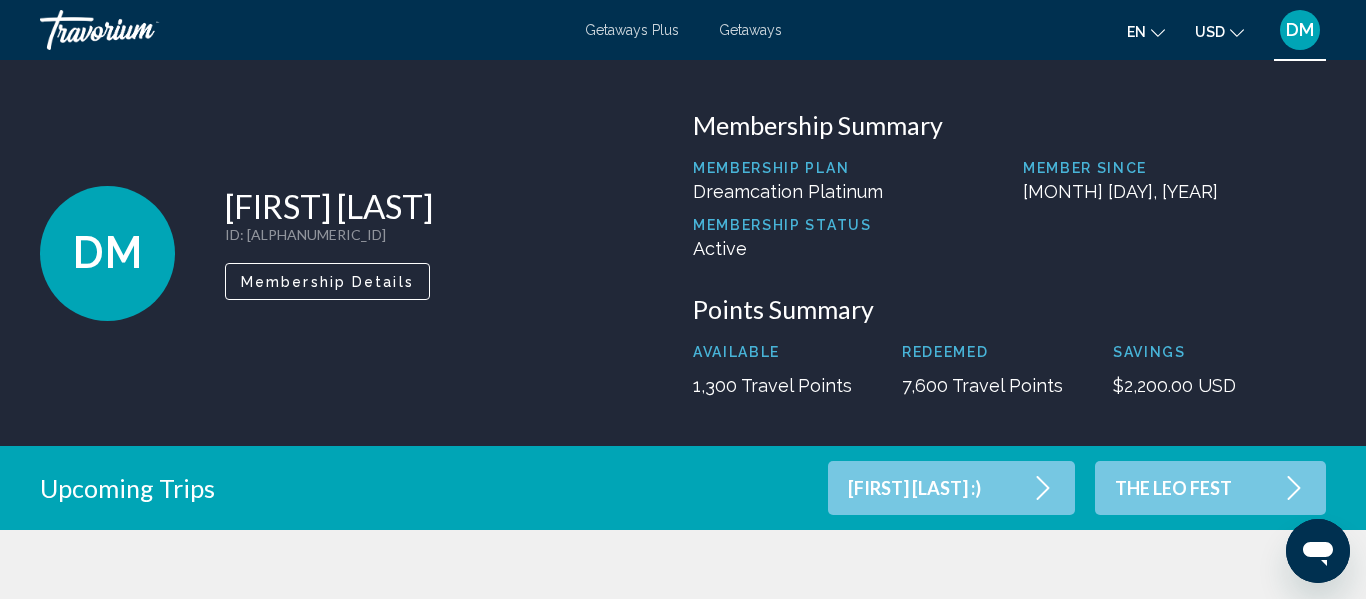 click on "THE LEO FEST" at bounding box center (1210, 488) 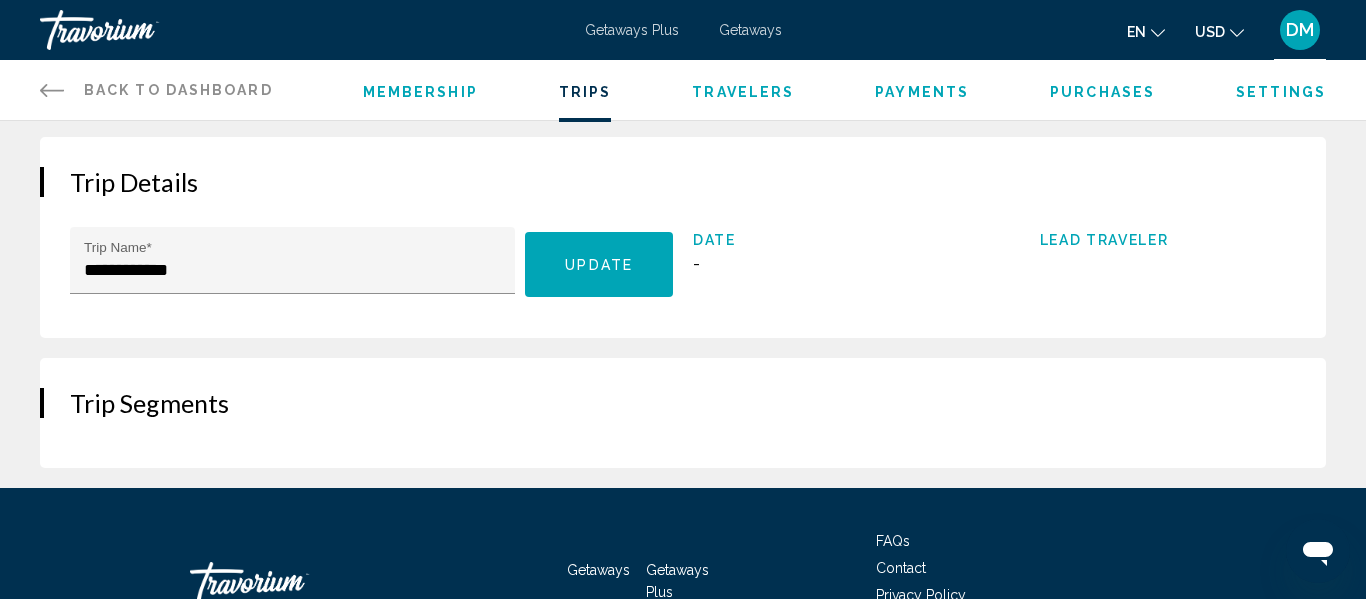 scroll, scrollTop: 0, scrollLeft: 0, axis: both 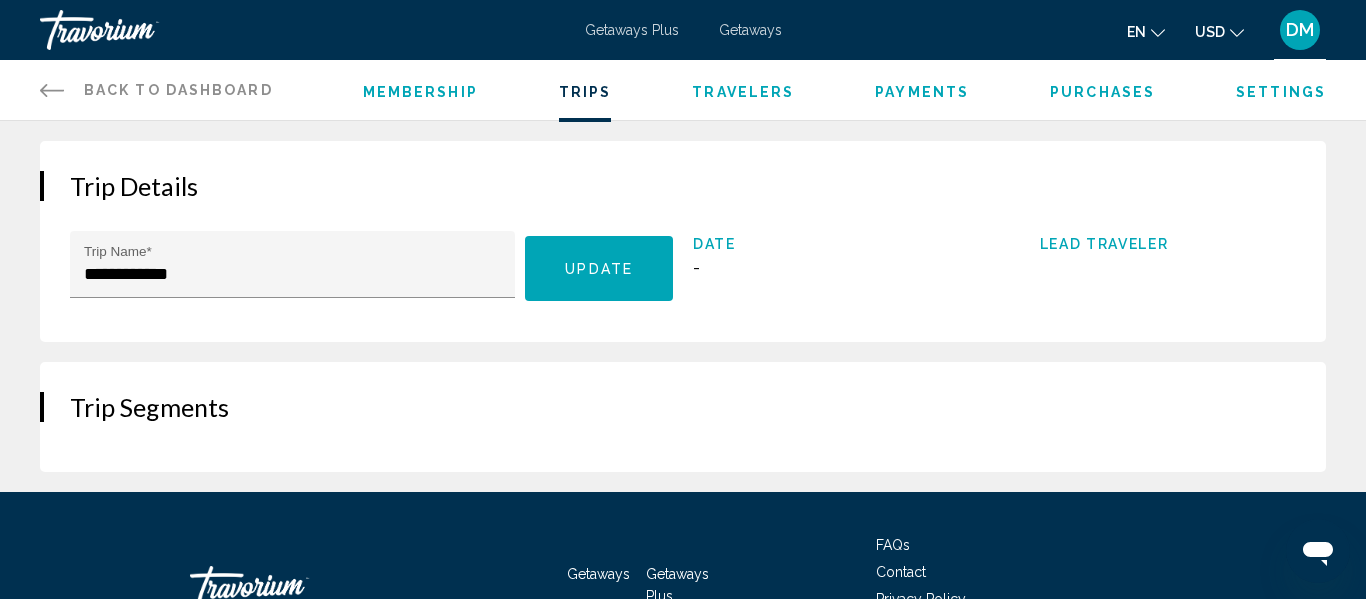 click on "**********" at bounding box center [683, 241] 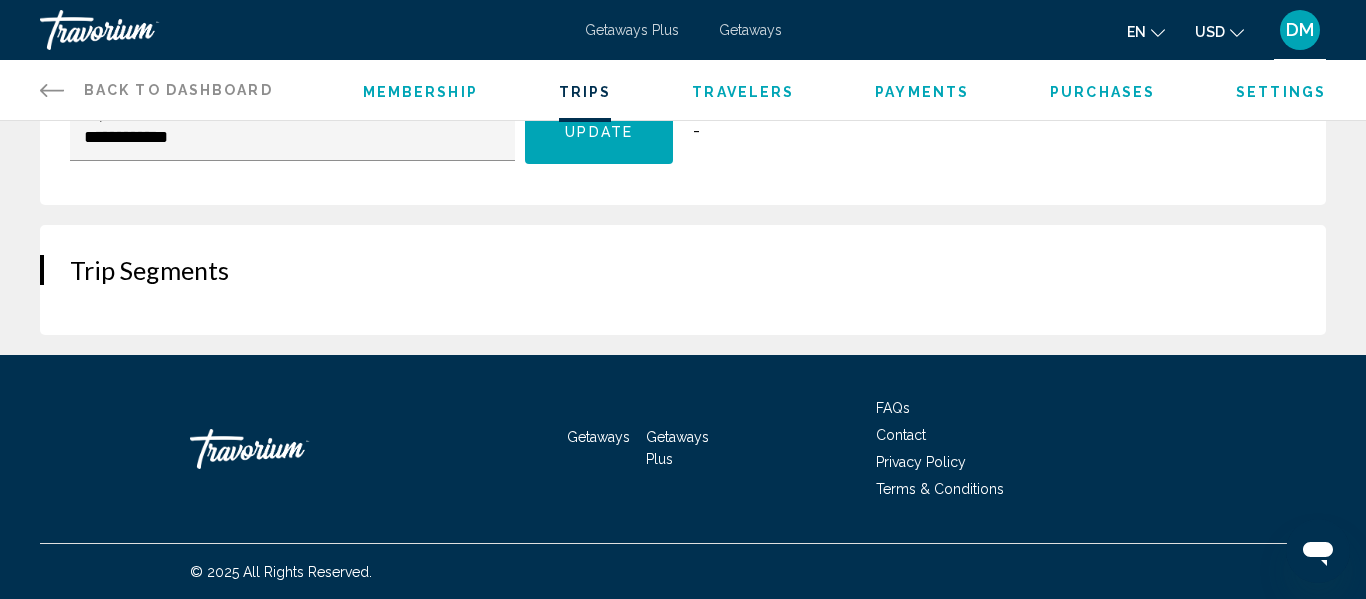 scroll, scrollTop: 138, scrollLeft: 0, axis: vertical 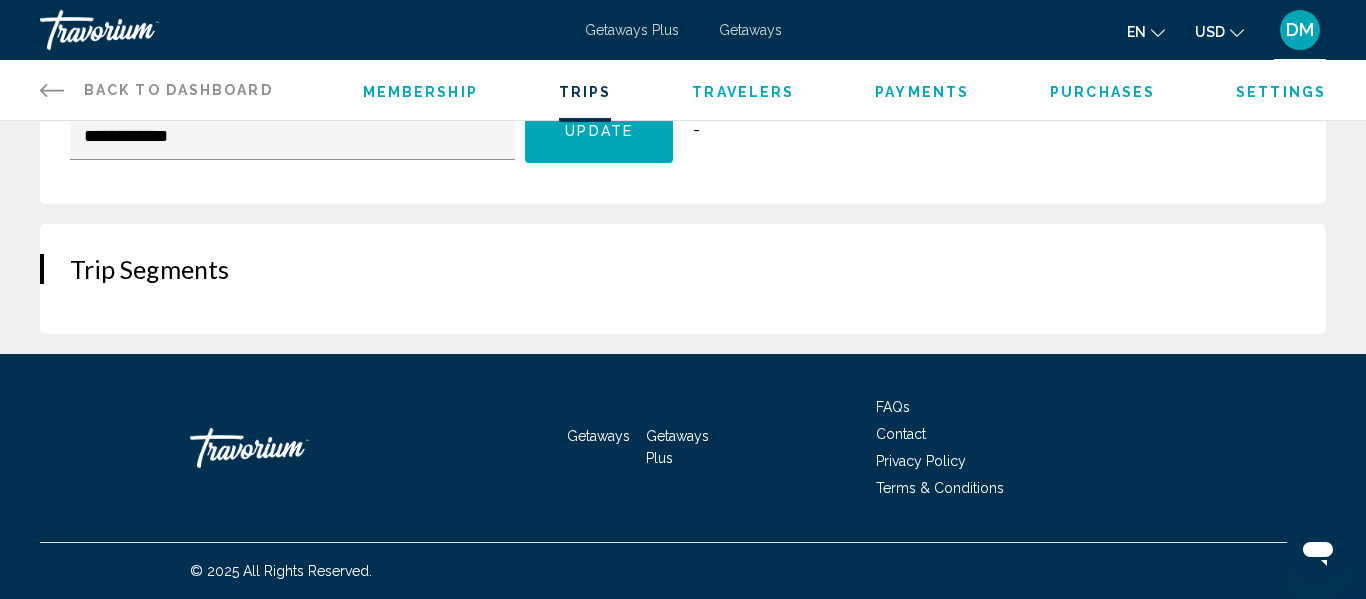 click on "Trip Segments" at bounding box center [683, 279] 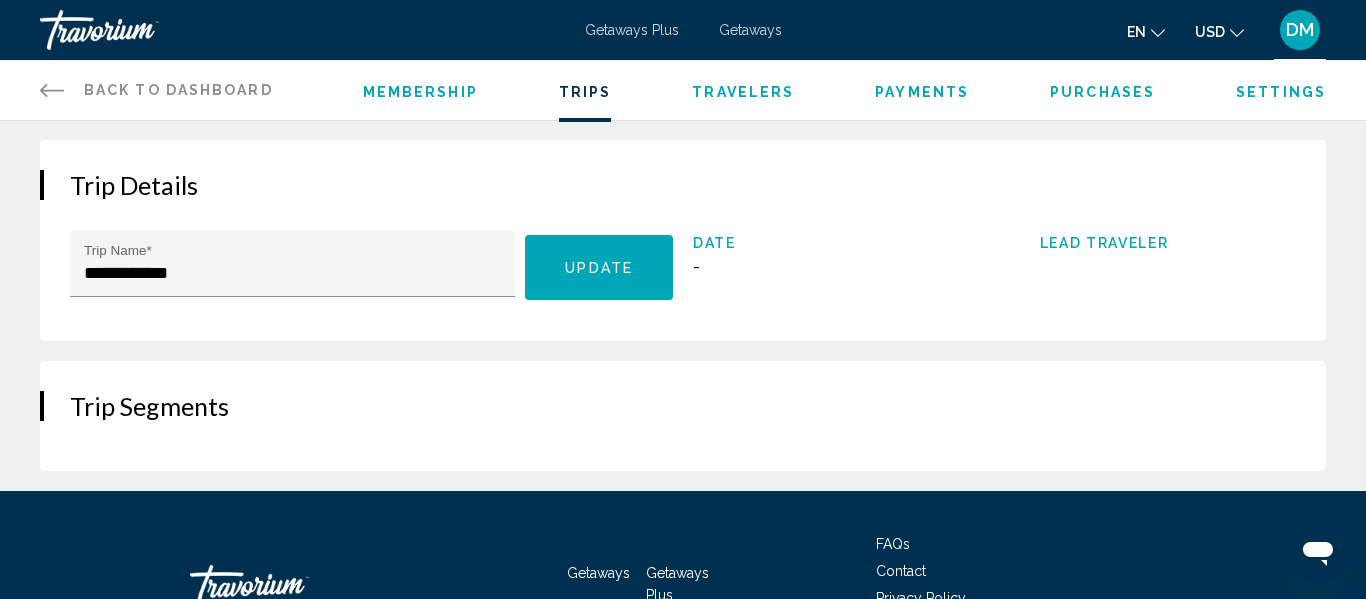 scroll, scrollTop: 0, scrollLeft: 0, axis: both 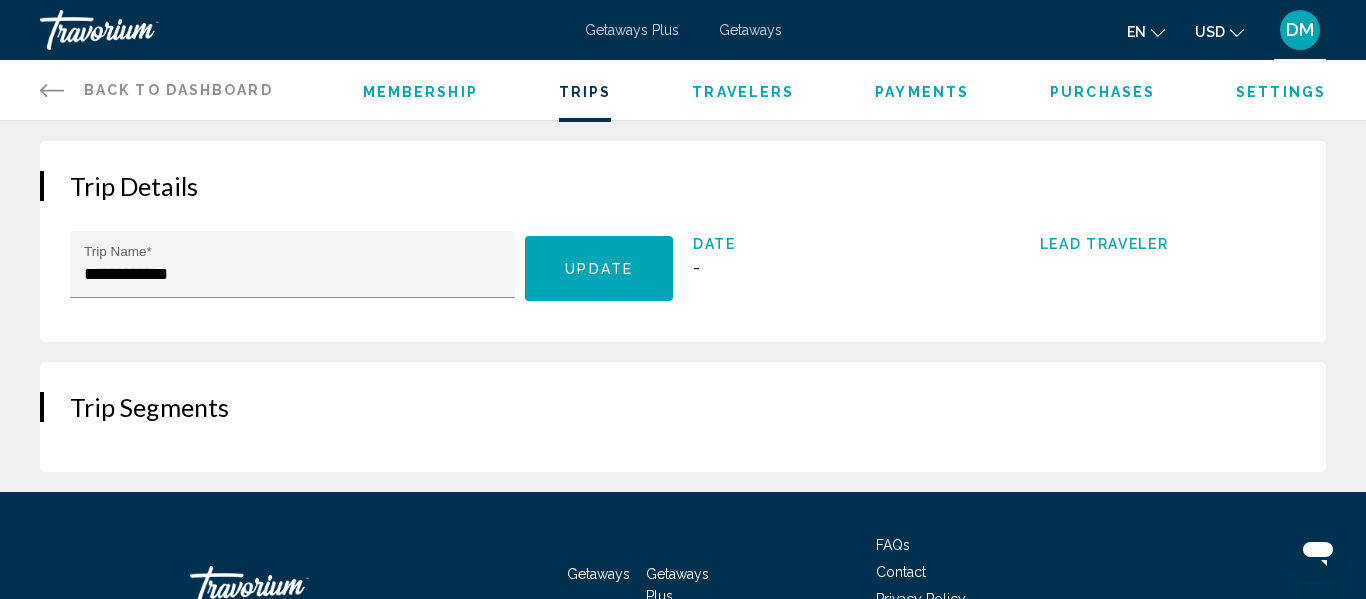 click on "Trip Segments" at bounding box center (683, 417) 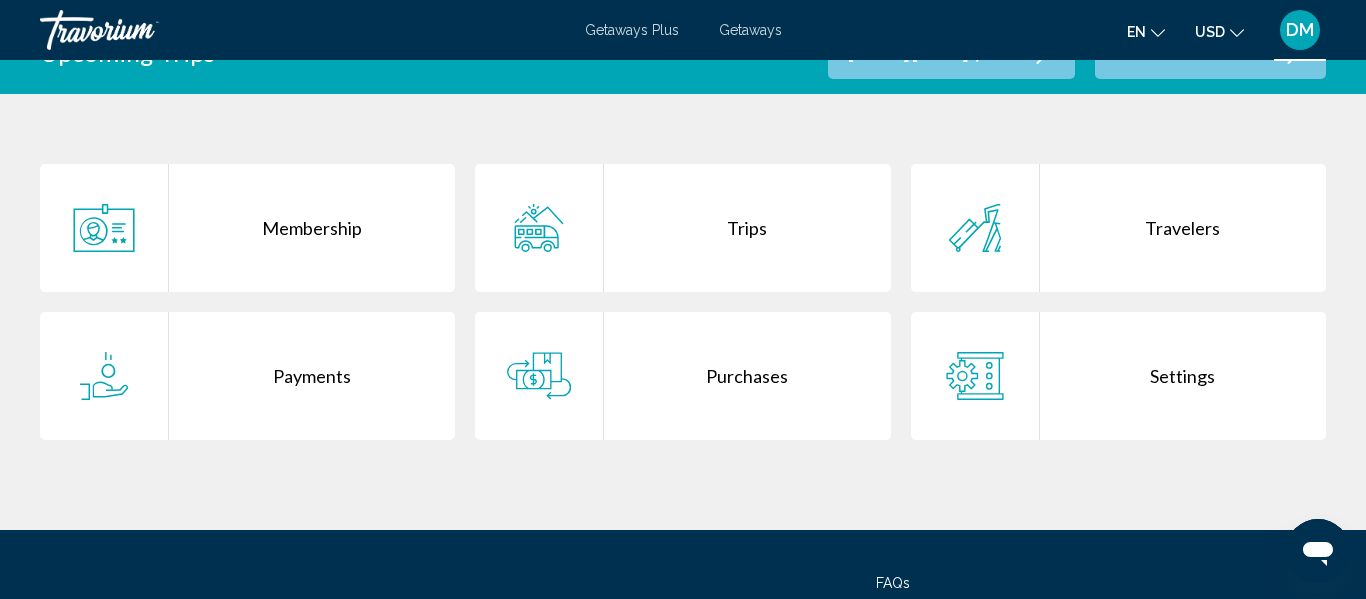 scroll, scrollTop: 440, scrollLeft: 0, axis: vertical 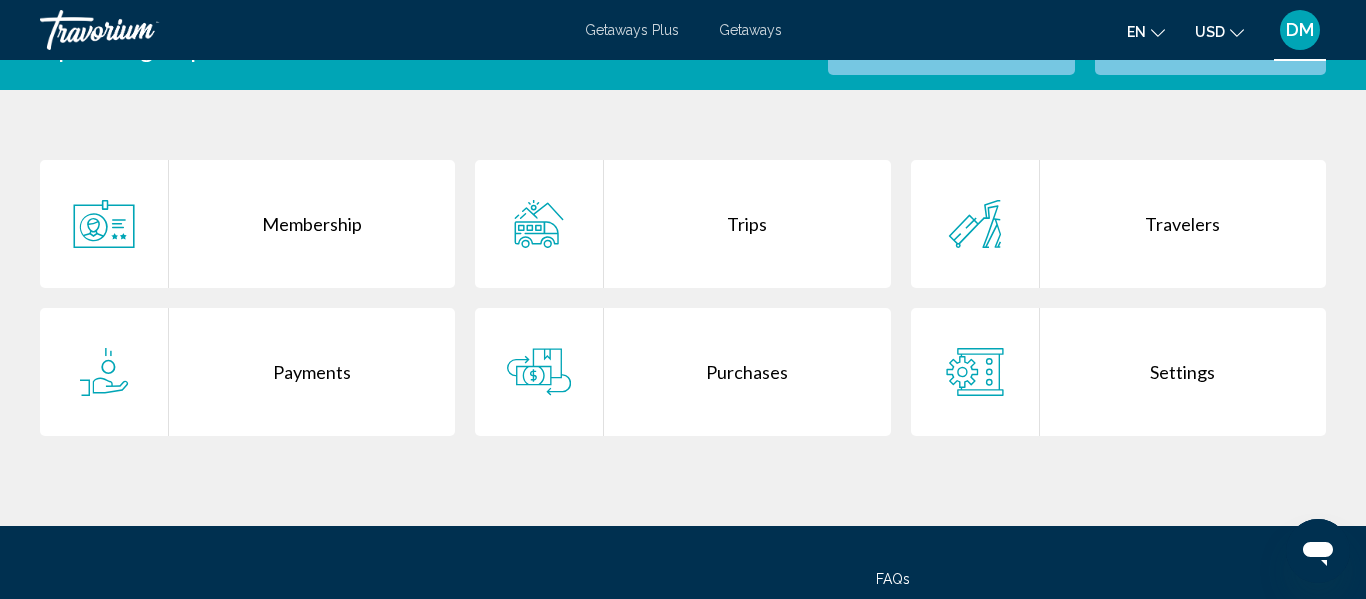 click on "Trips" at bounding box center [747, 224] 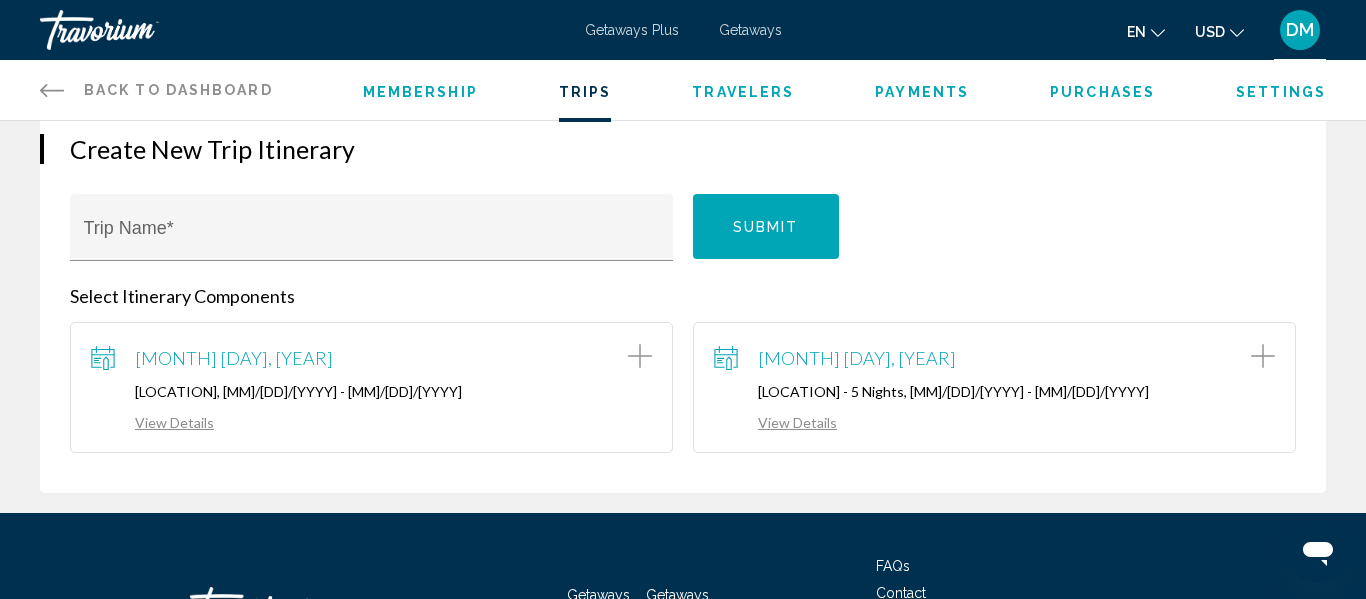 scroll, scrollTop: 337, scrollLeft: 0, axis: vertical 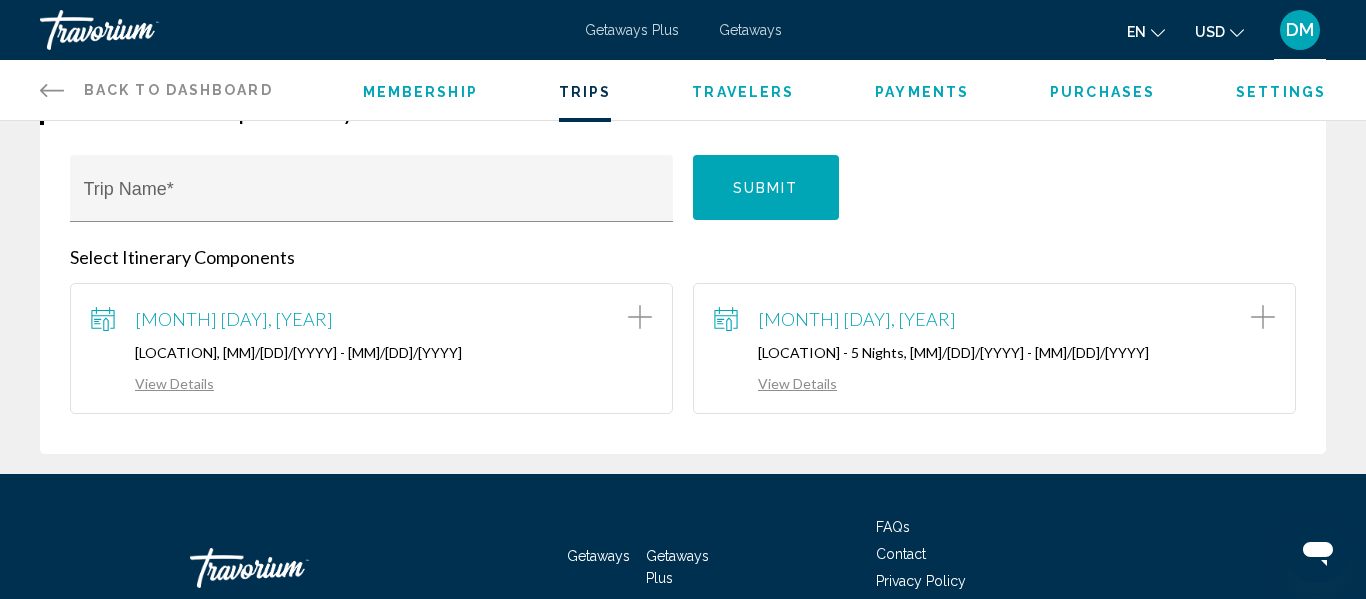 click on "View Details" at bounding box center [775, 383] 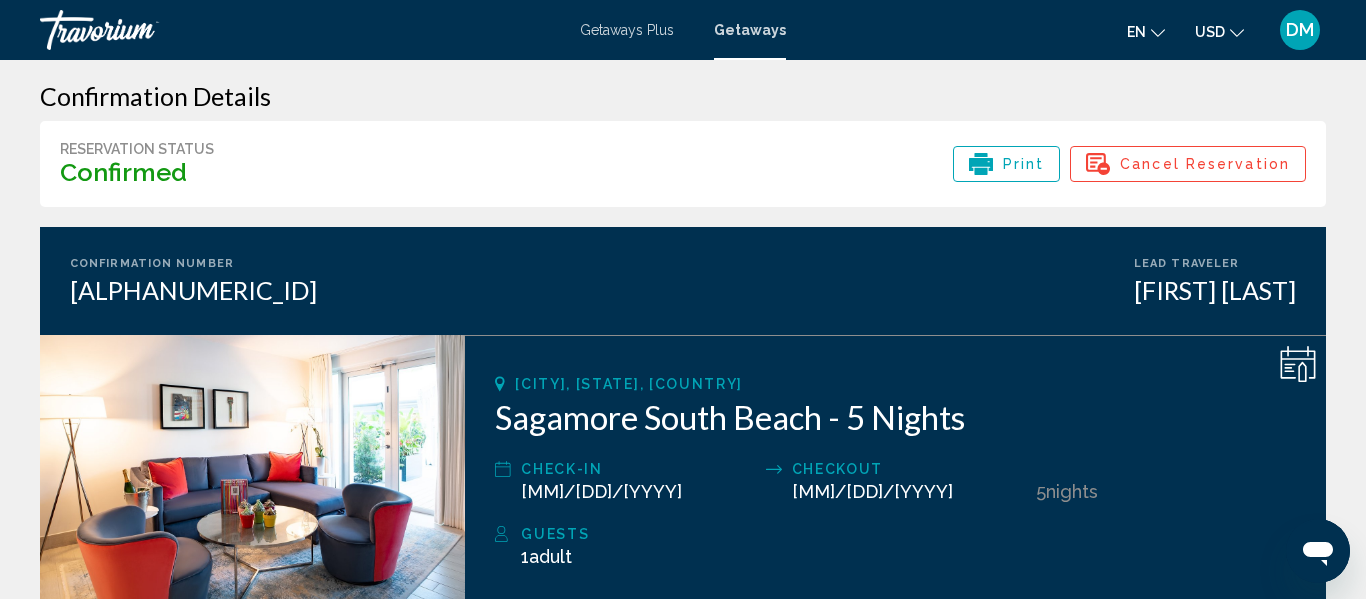 scroll, scrollTop: 0, scrollLeft: 0, axis: both 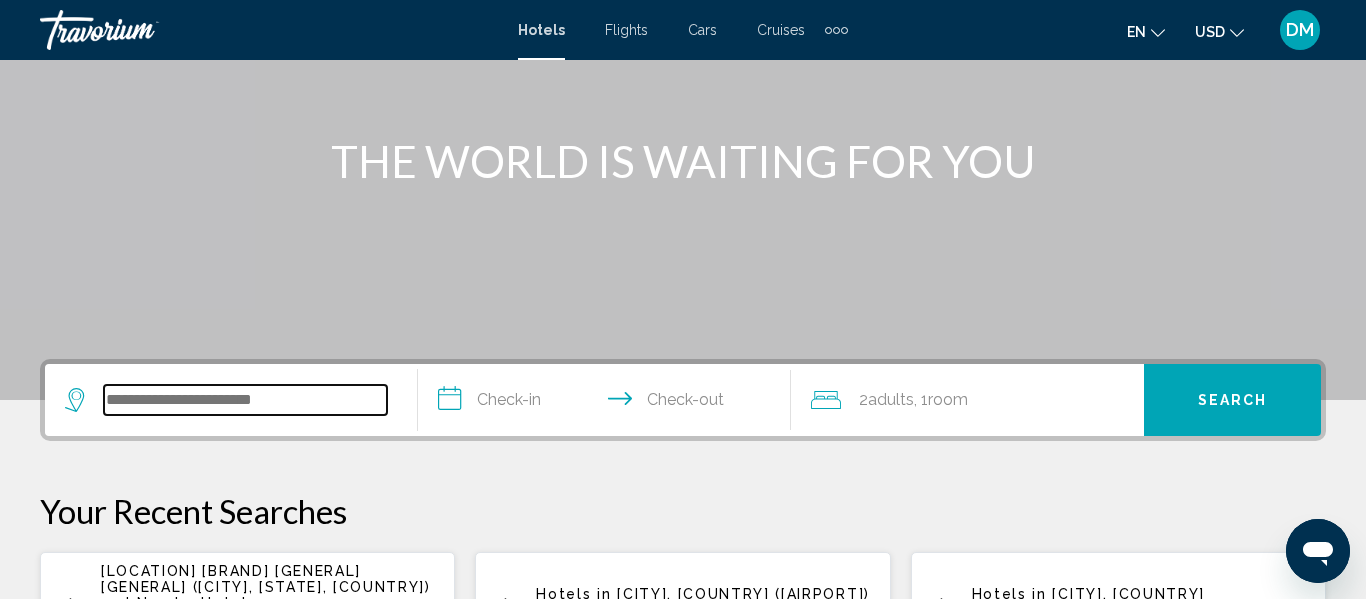 click at bounding box center (245, 400) 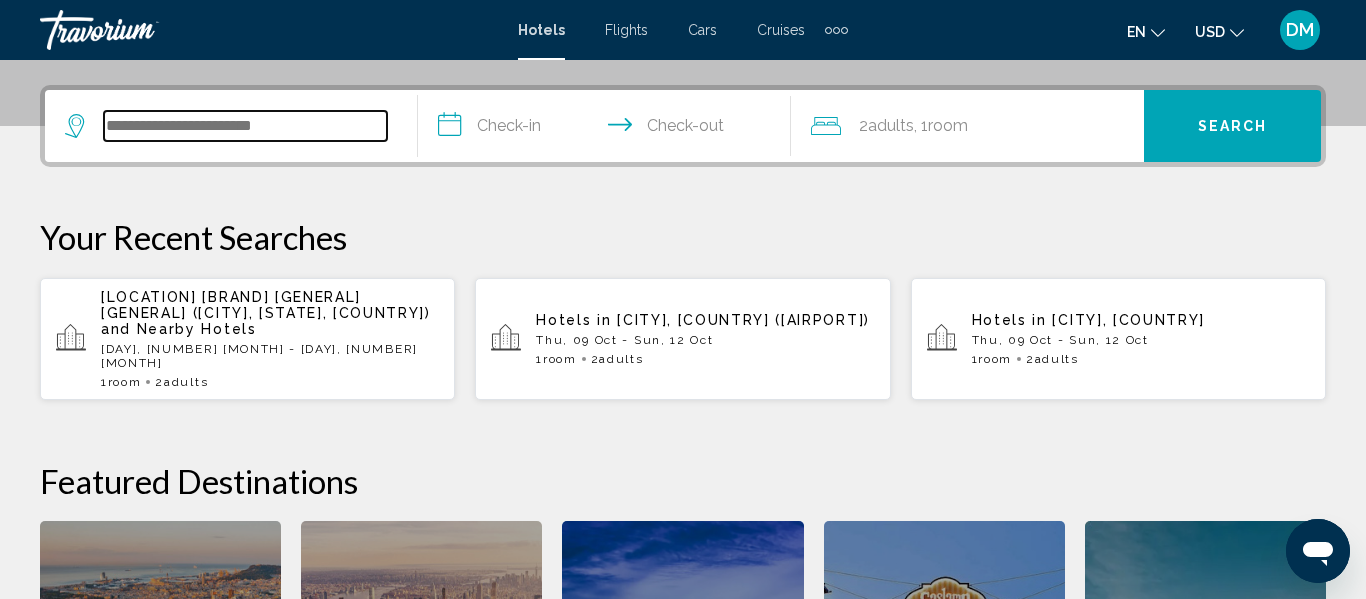 scroll, scrollTop: 494, scrollLeft: 0, axis: vertical 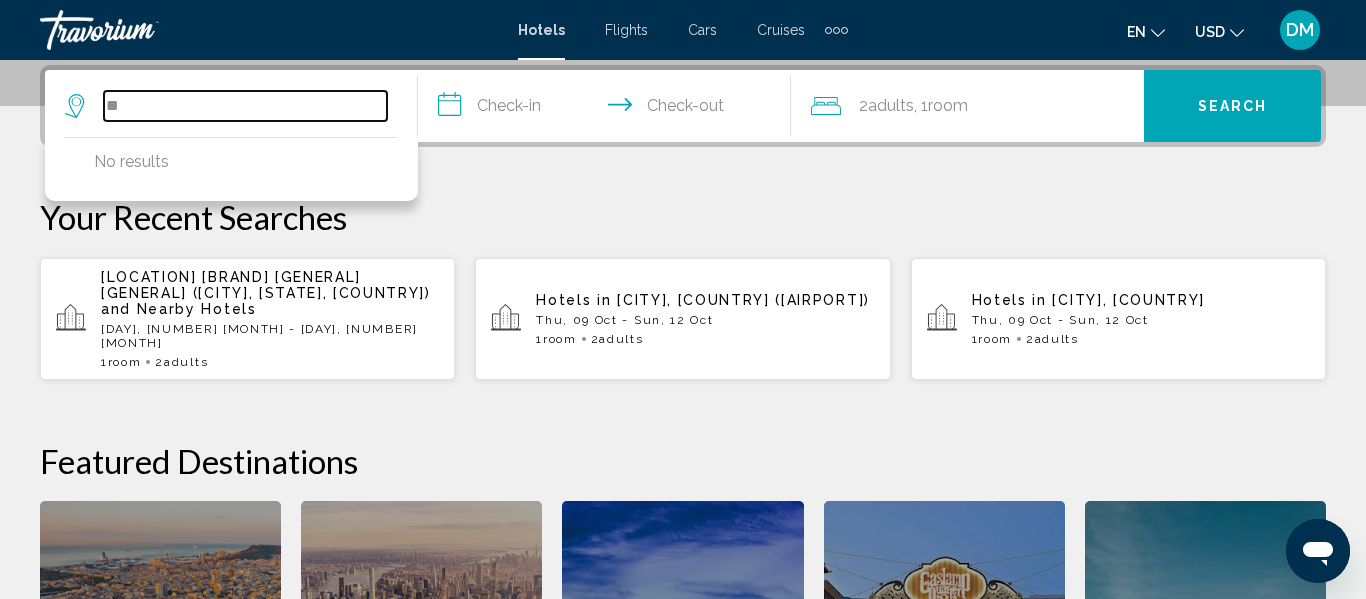 type on "*" 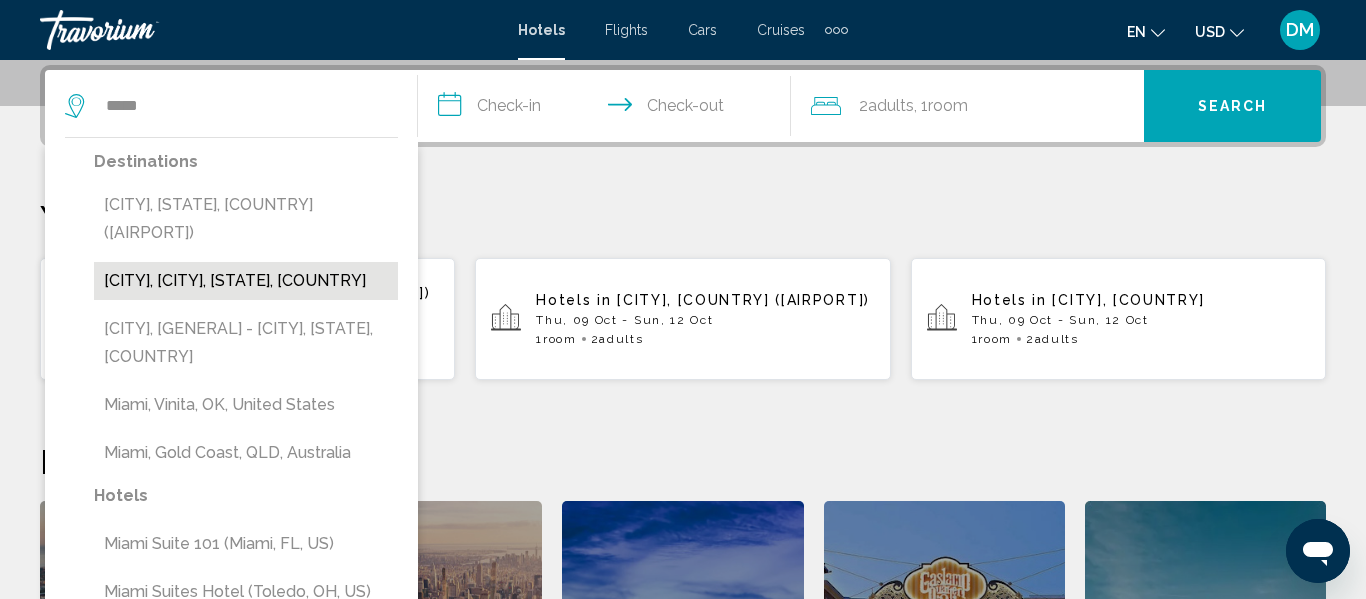 click on "[CITY], [CITY], [STATE], [COUNTRY]" at bounding box center [246, 281] 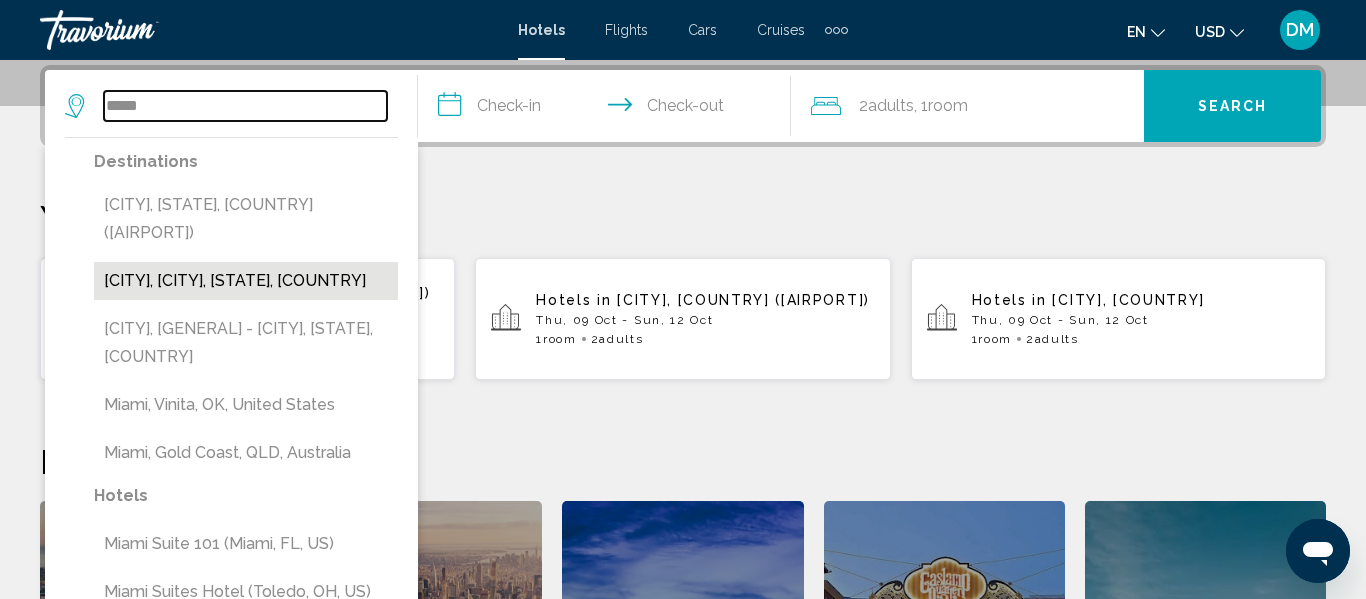 type on "**********" 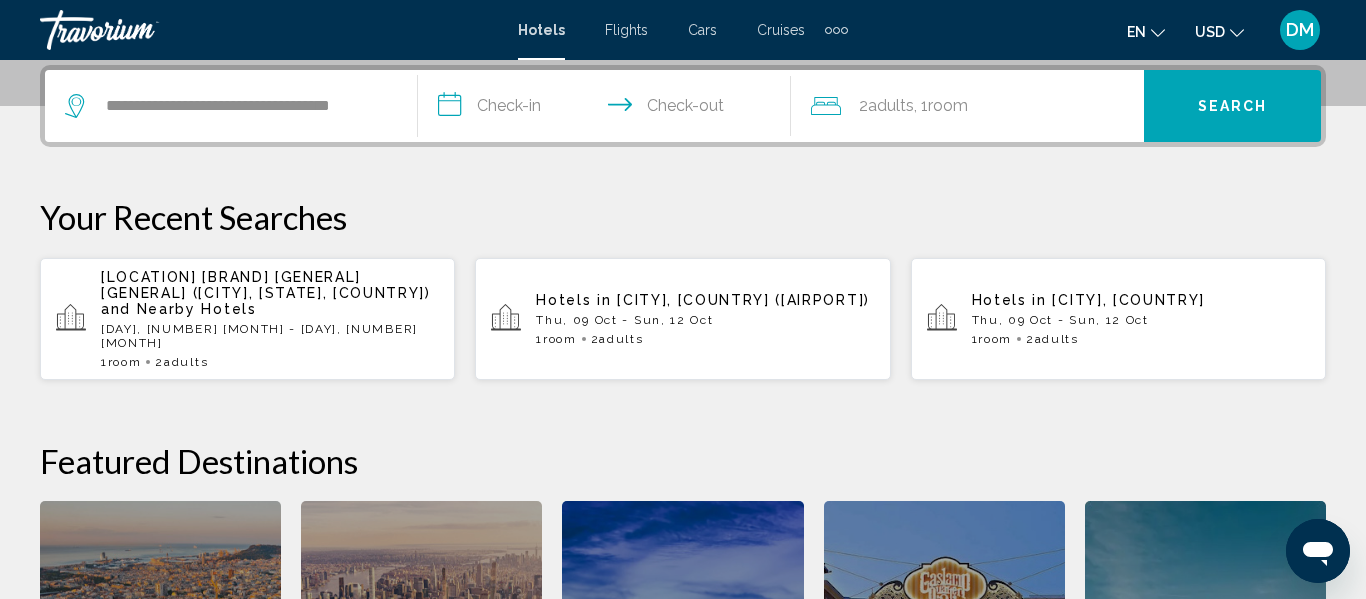 click on "**********" at bounding box center (608, 109) 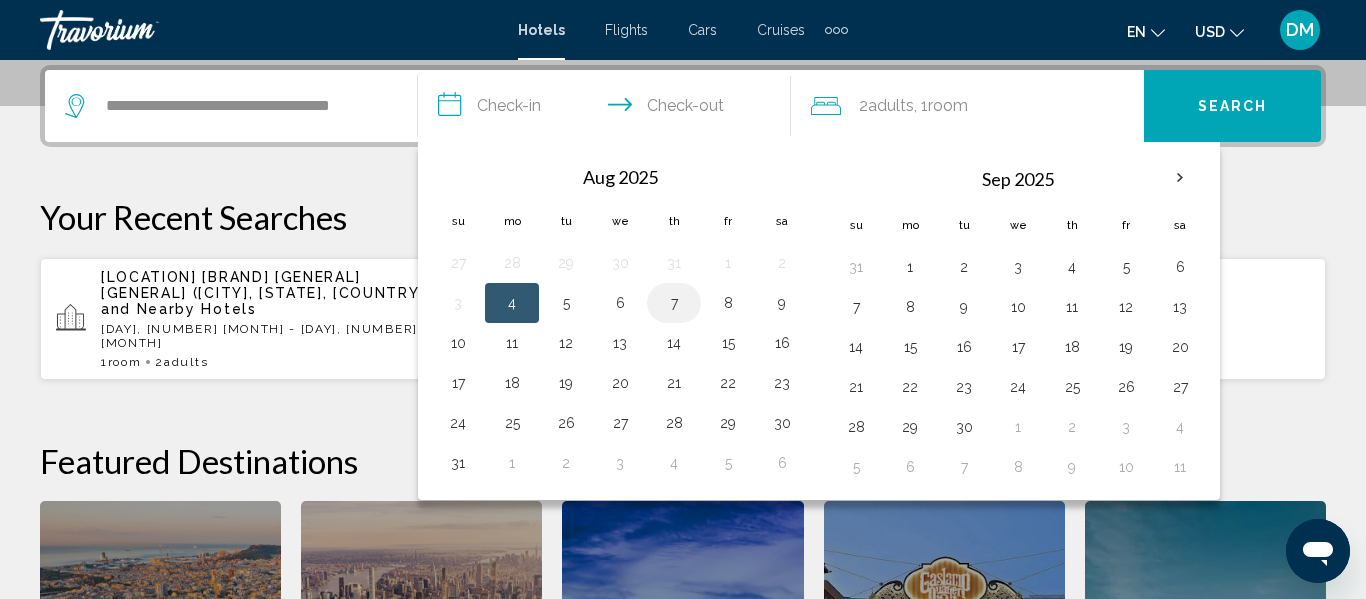 click on "7" at bounding box center (674, 303) 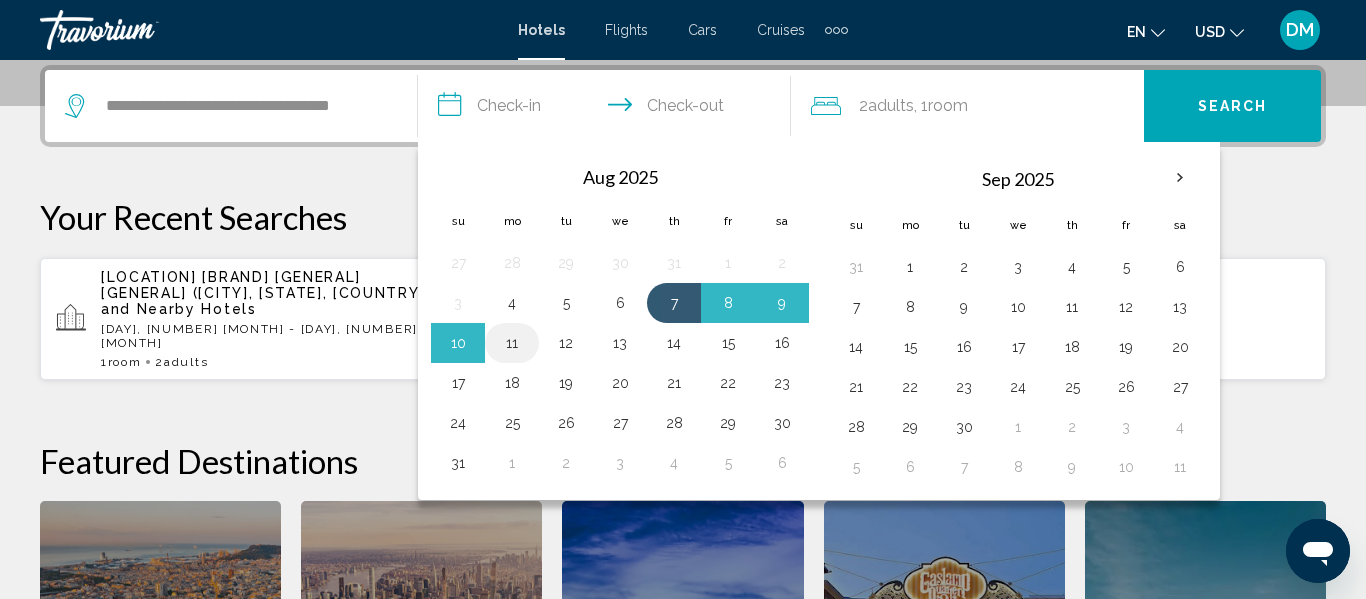 click on "11" at bounding box center (512, 343) 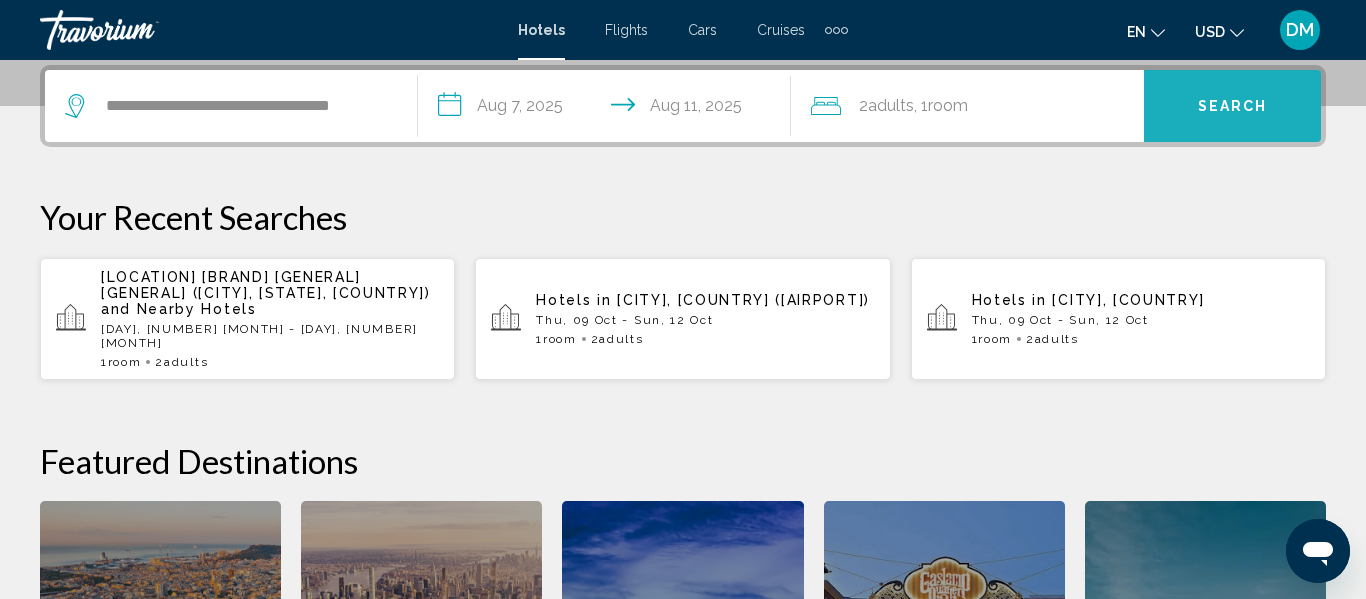 click on "Search" at bounding box center [1232, 106] 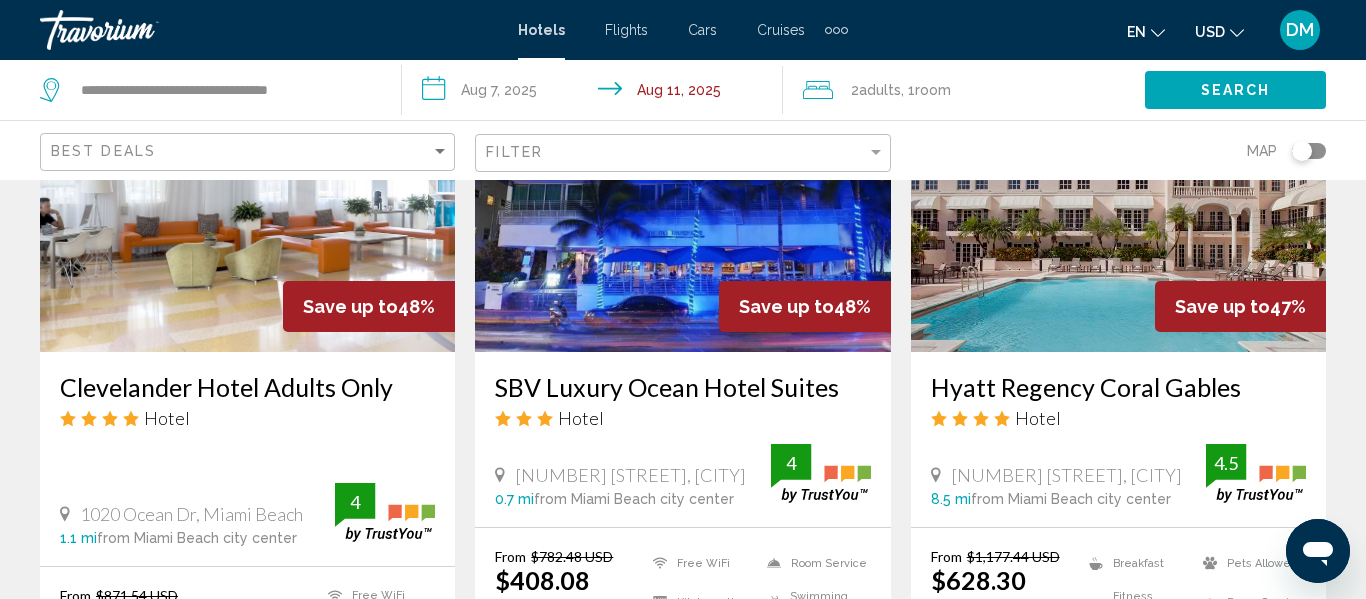 scroll, scrollTop: 920, scrollLeft: 0, axis: vertical 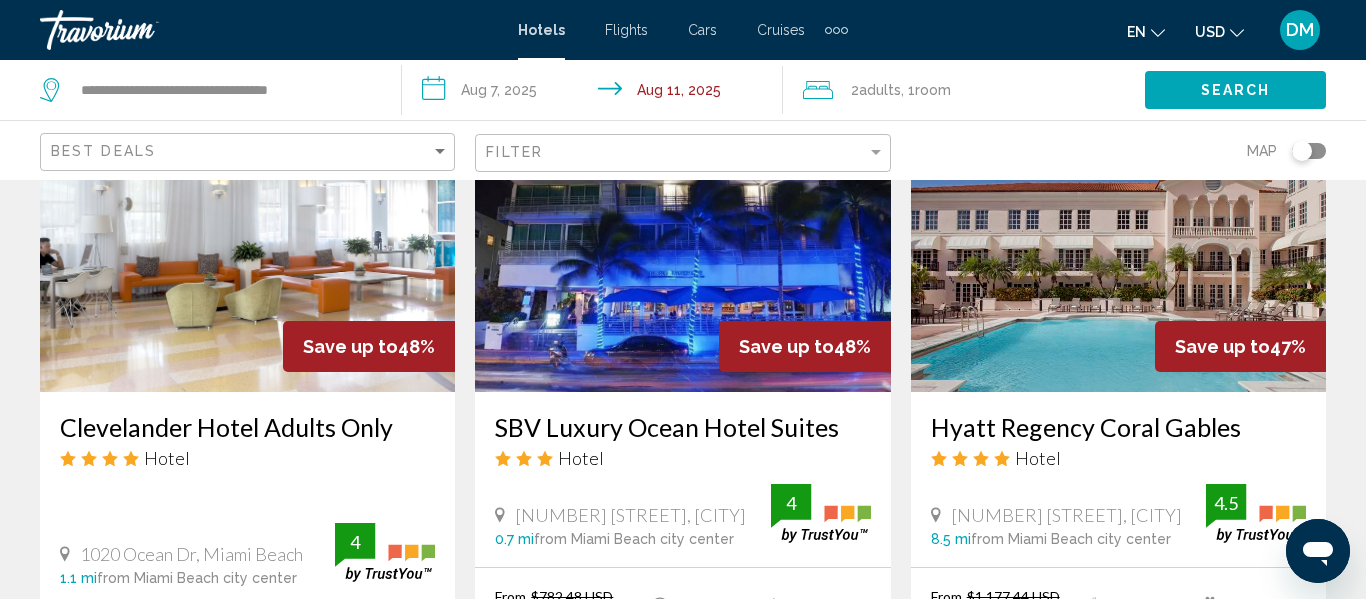 click at bounding box center (682, 232) 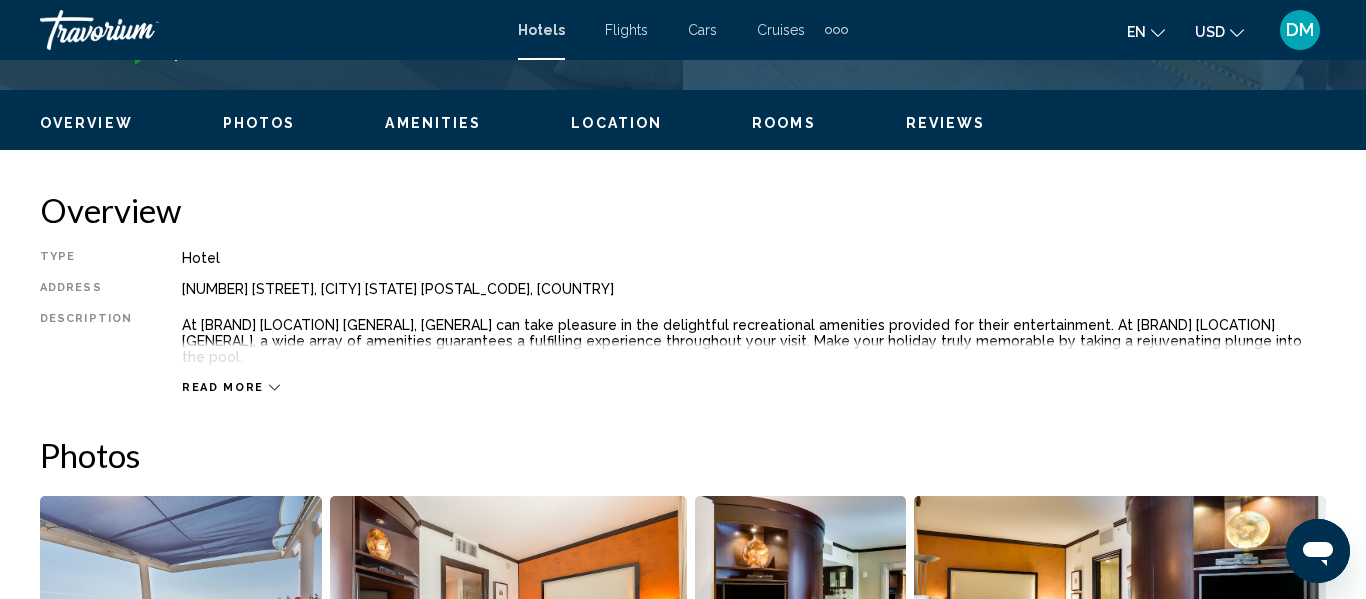 scroll, scrollTop: 235, scrollLeft: 0, axis: vertical 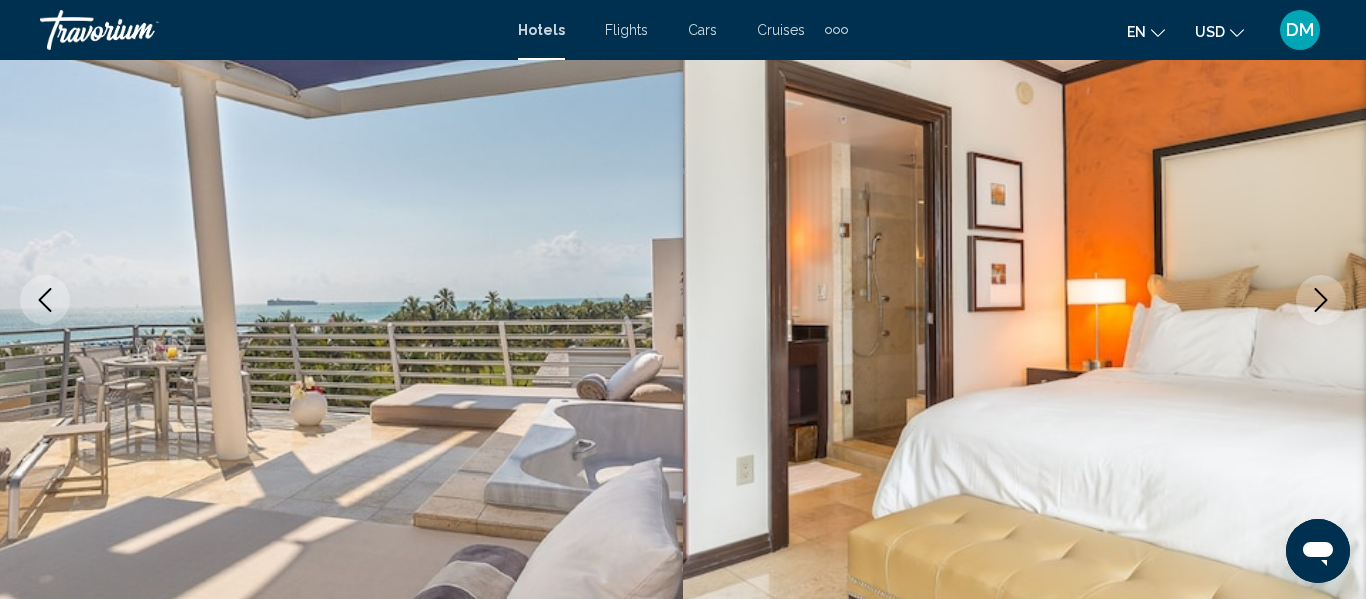 type 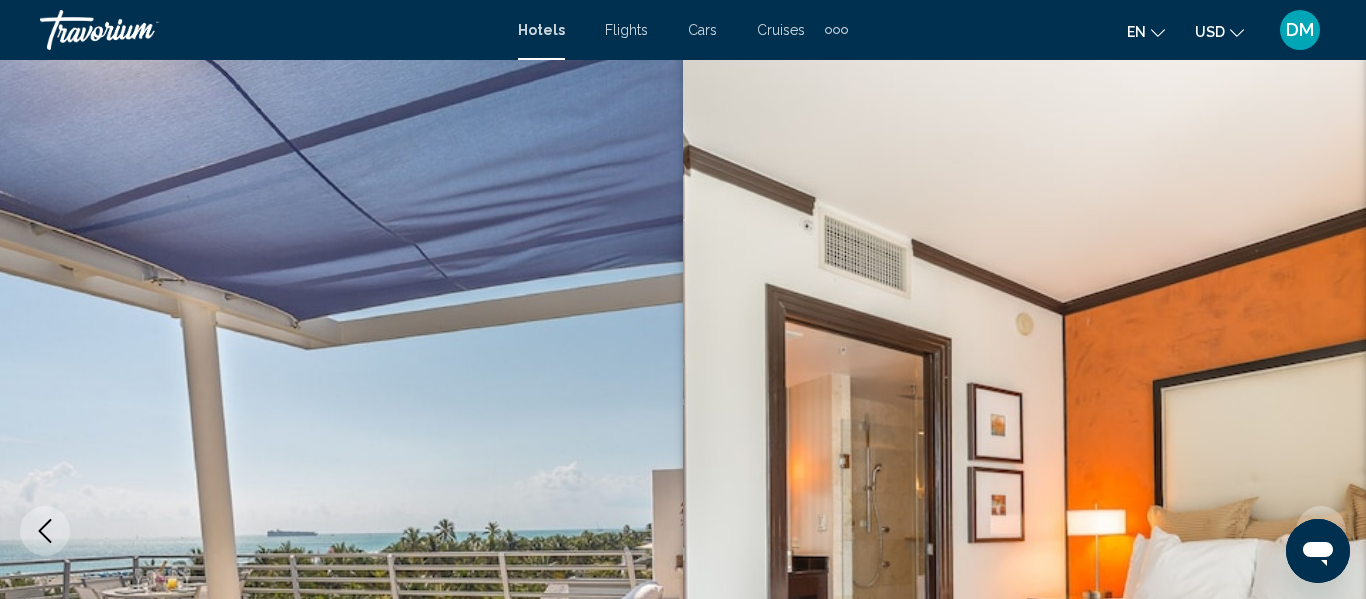 scroll, scrollTop: 0, scrollLeft: 0, axis: both 